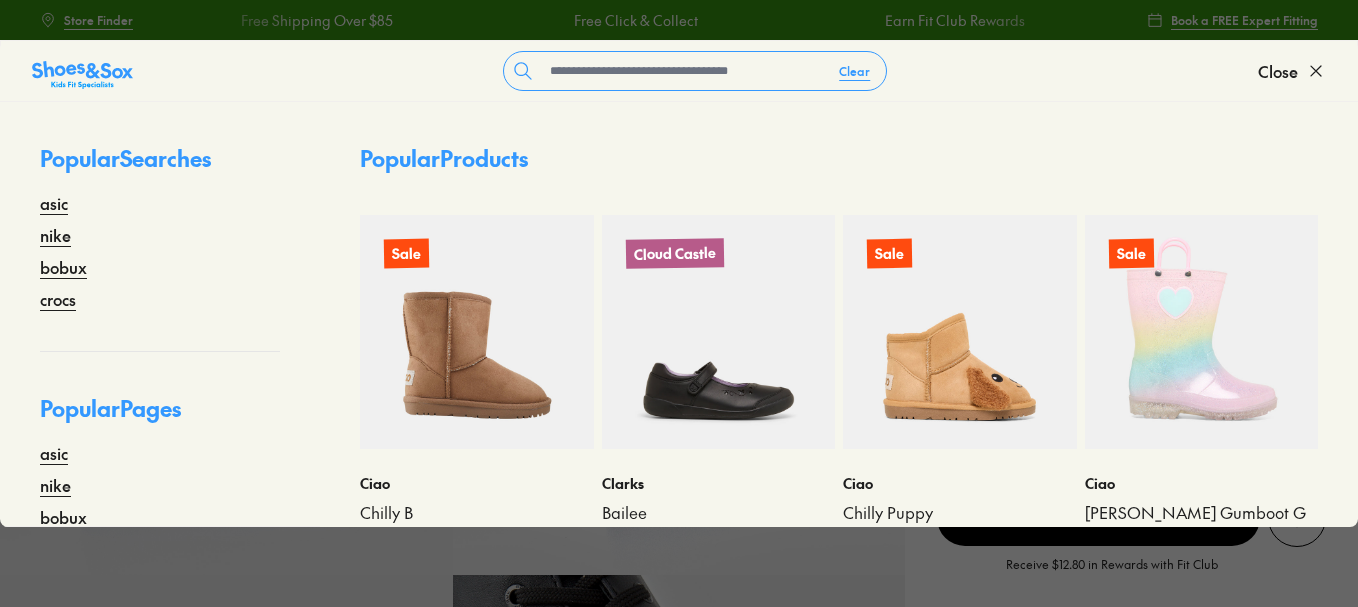 select on "*" 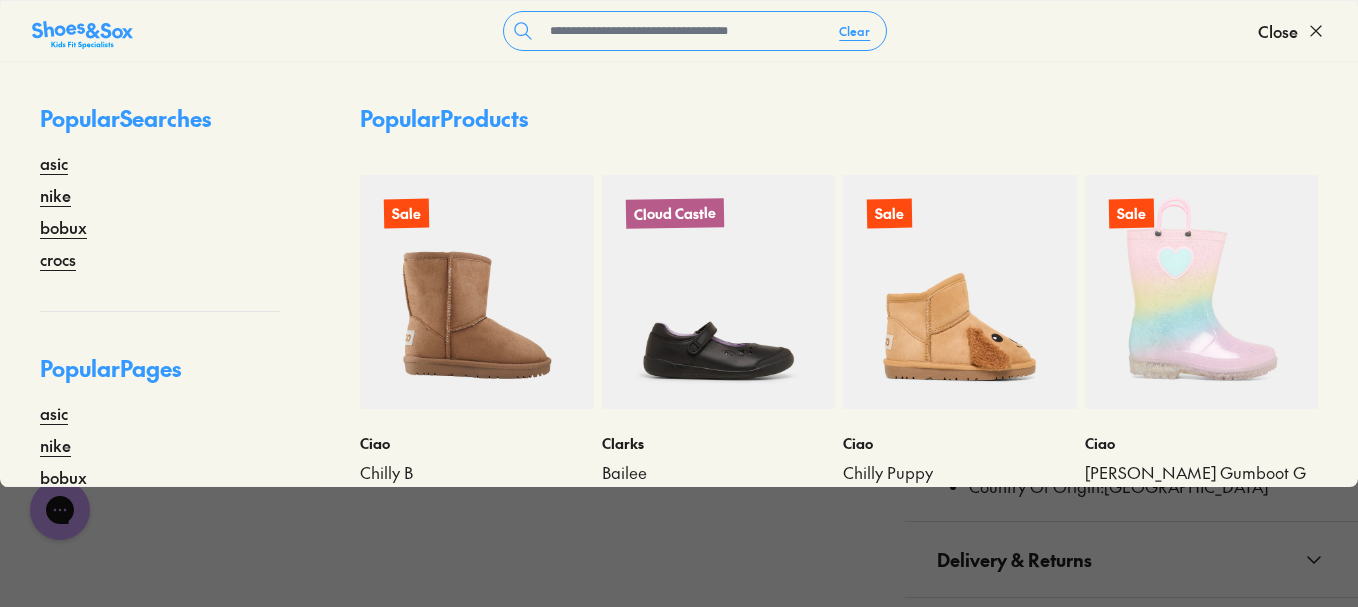 scroll, scrollTop: 0, scrollLeft: 0, axis: both 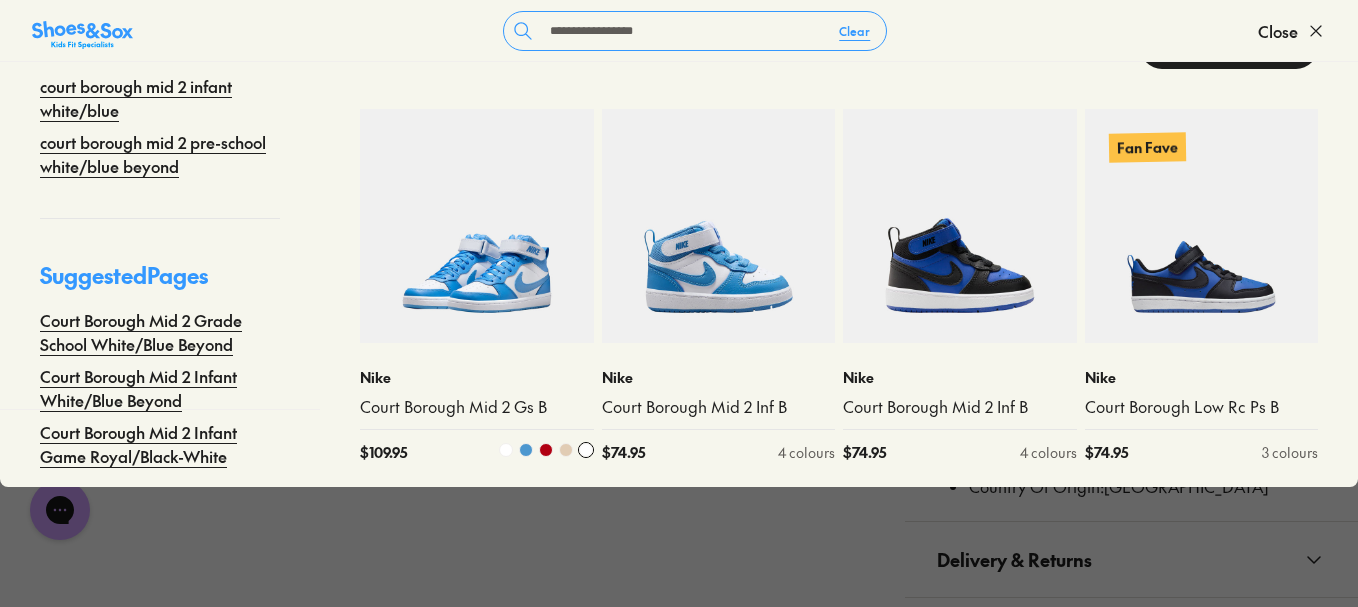 type on "**********" 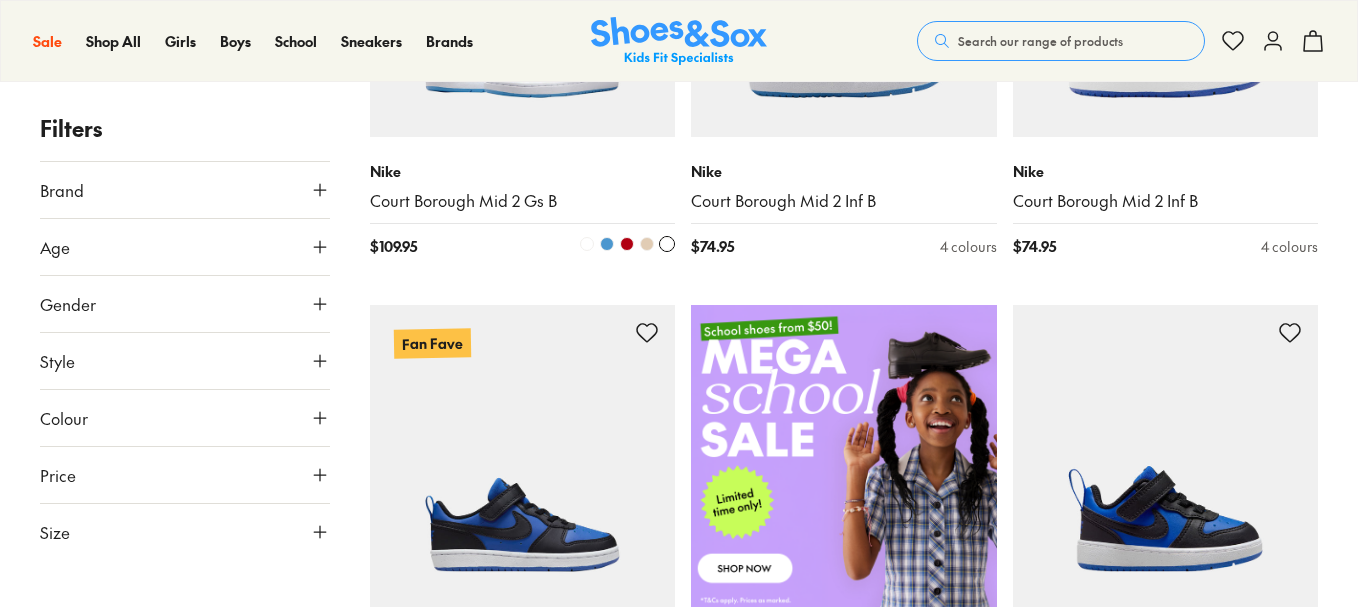 scroll, scrollTop: 696, scrollLeft: 0, axis: vertical 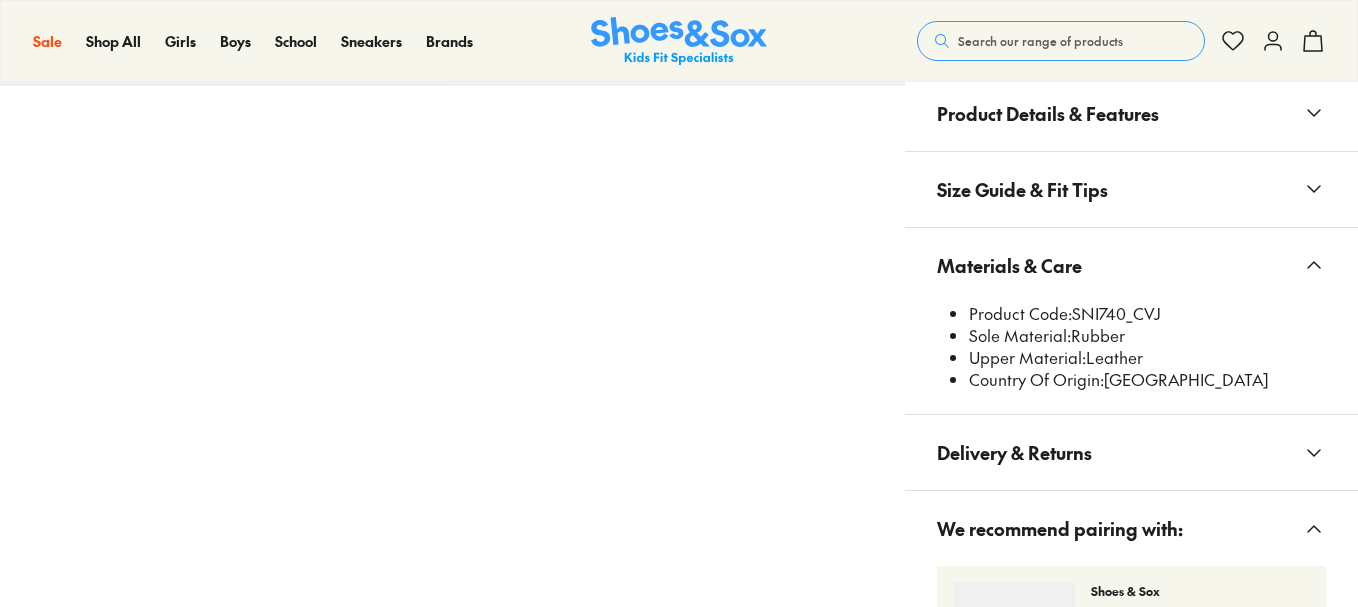 select on "*" 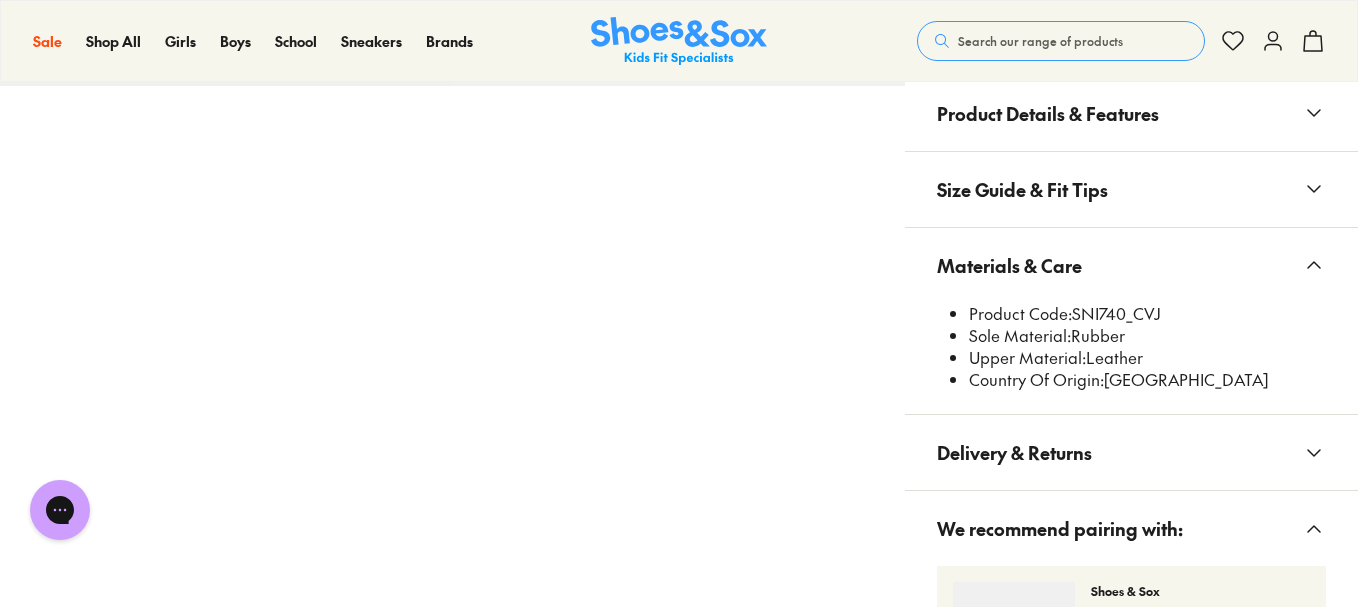 scroll, scrollTop: 0, scrollLeft: 0, axis: both 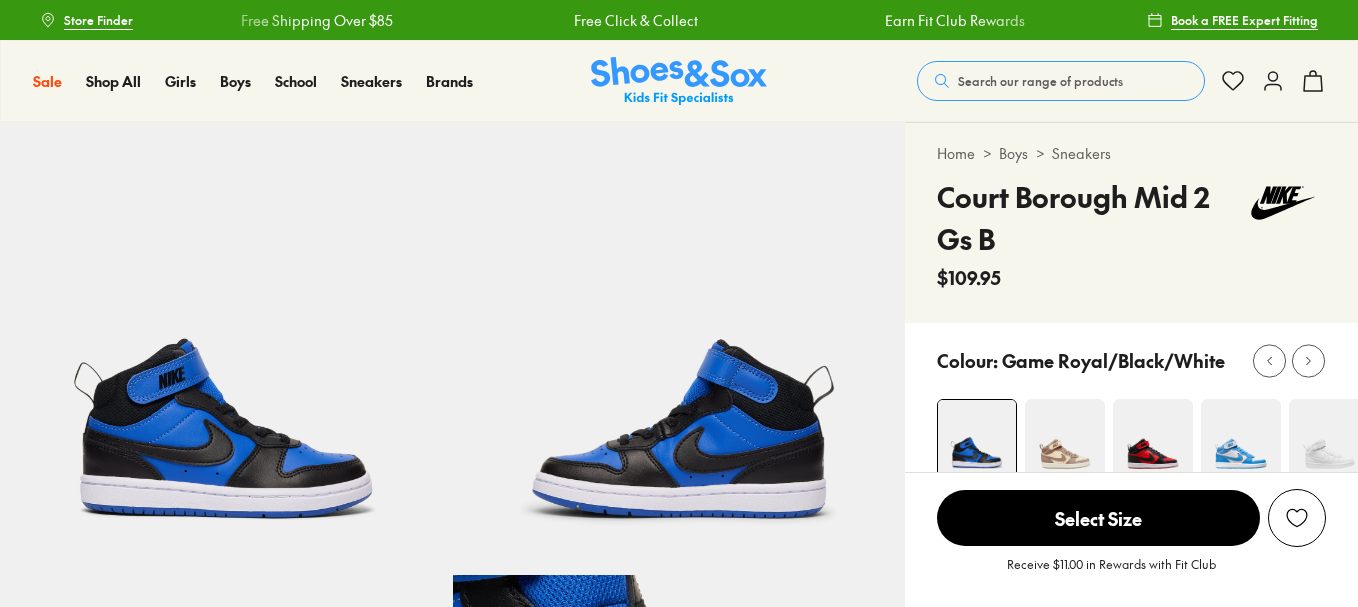 select on "*" 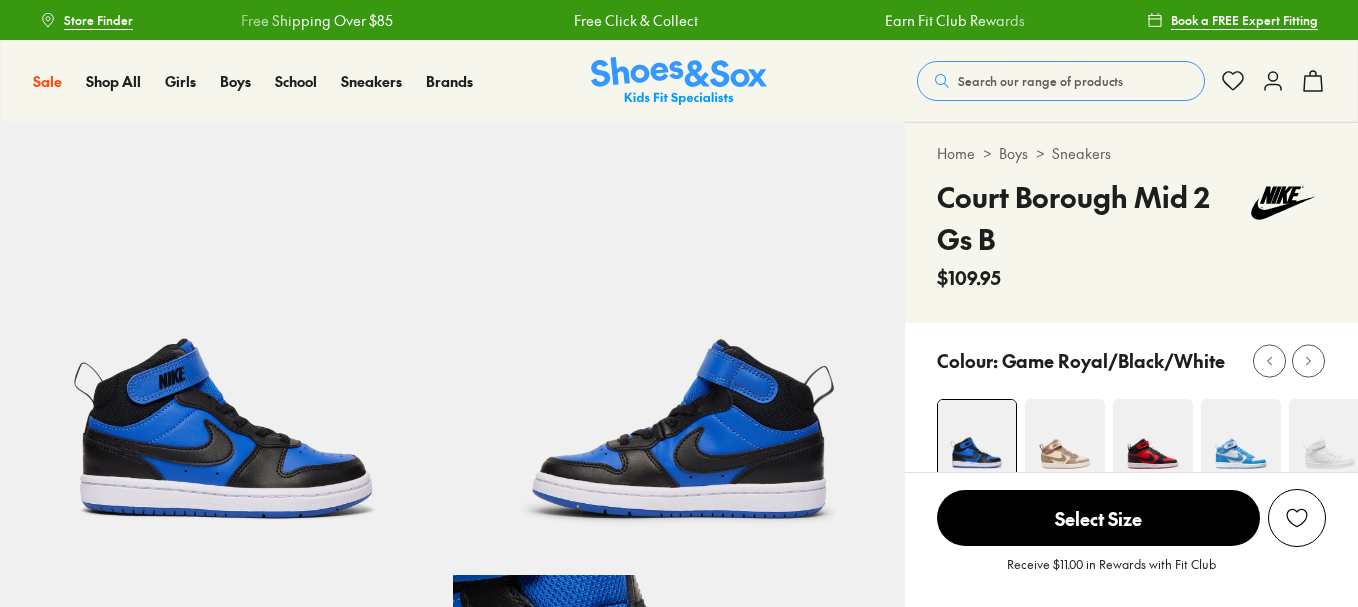 scroll, scrollTop: 0, scrollLeft: 0, axis: both 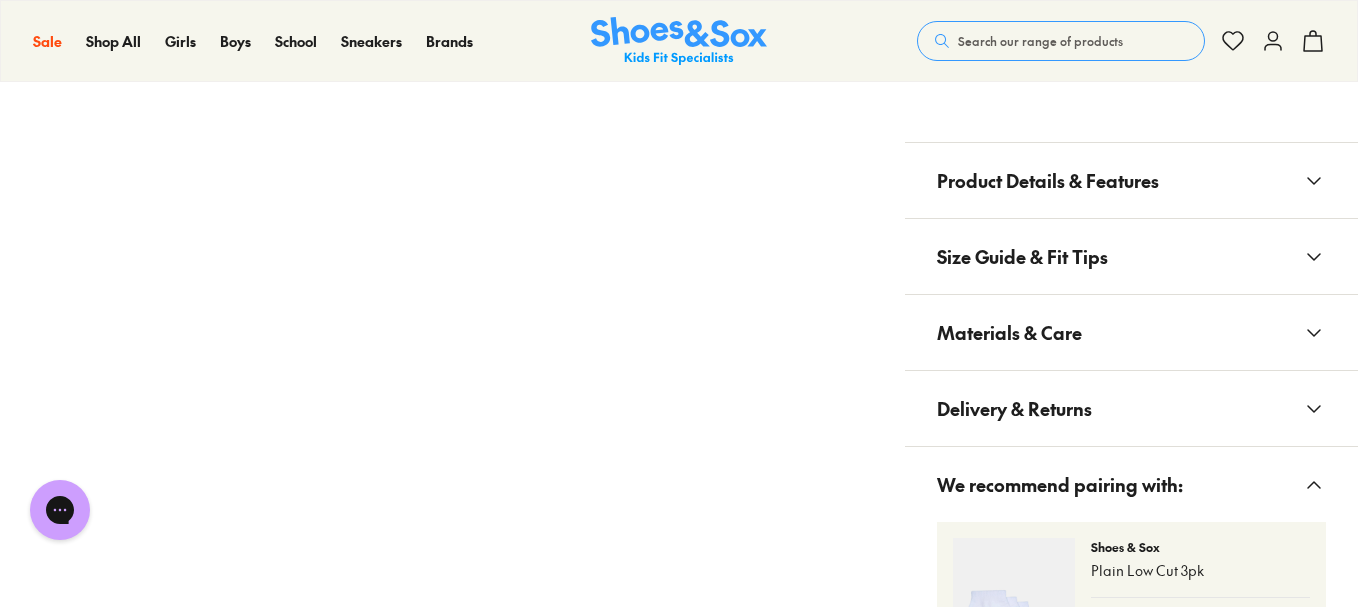 click on "Materials & Care" at bounding box center (1009, 332) 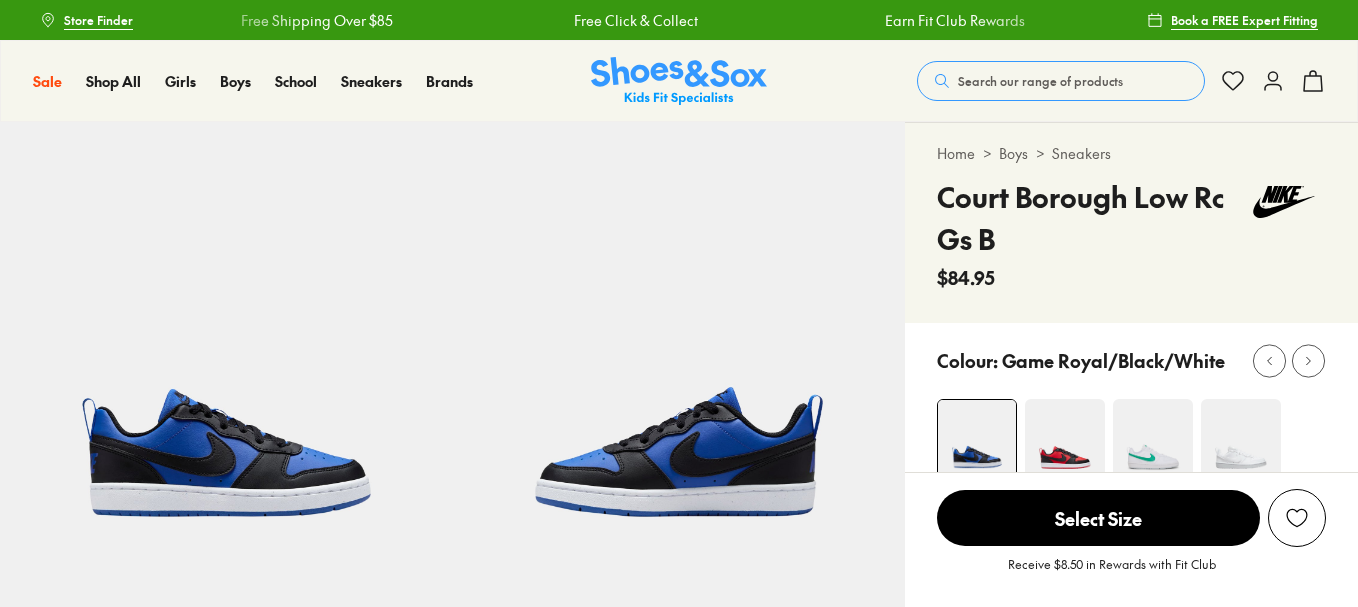 select on "*" 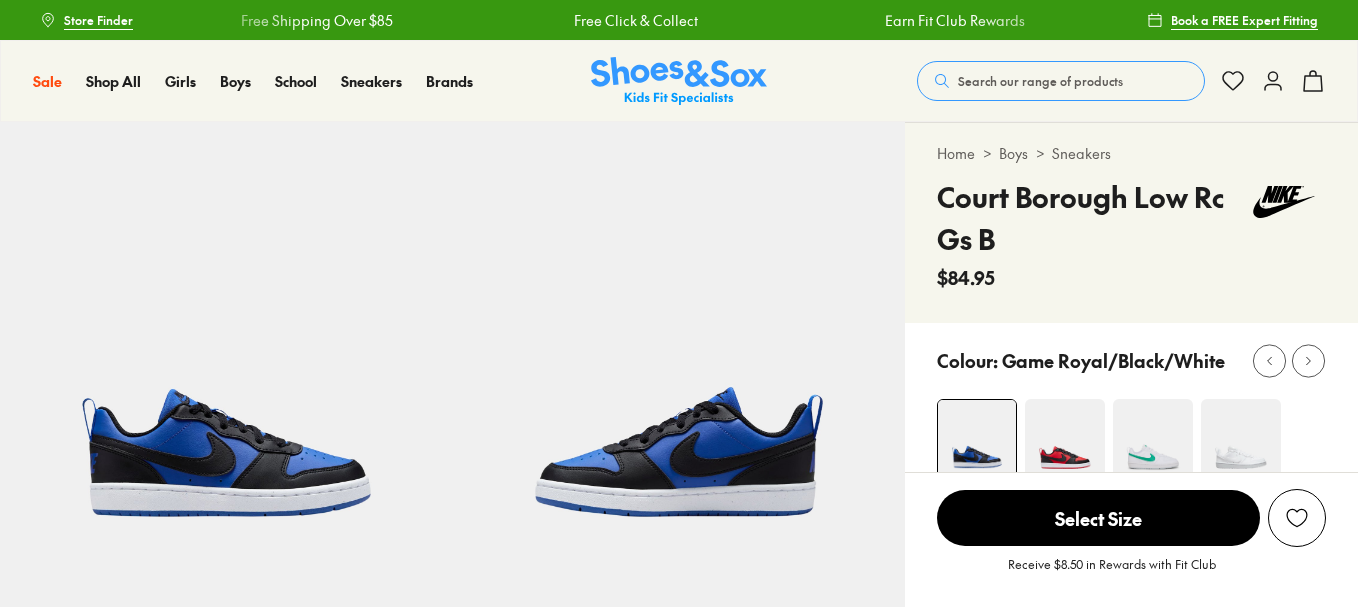 scroll, scrollTop: 0, scrollLeft: 0, axis: both 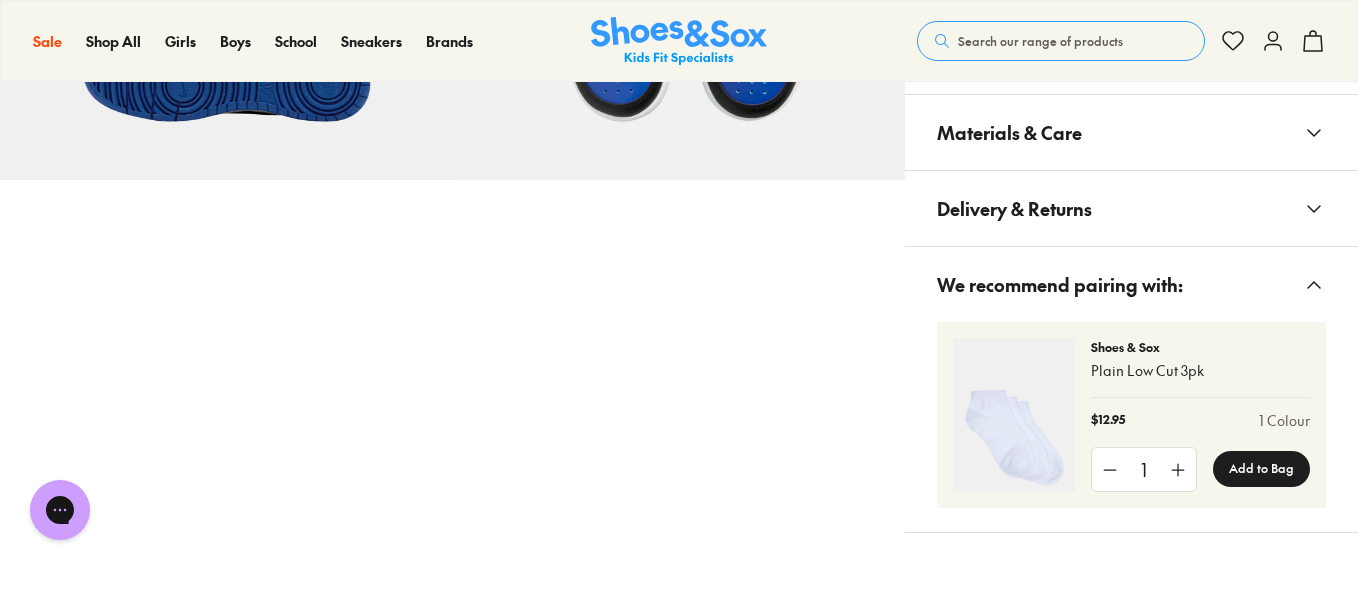 click on "Materials & Care" at bounding box center (1009, 132) 